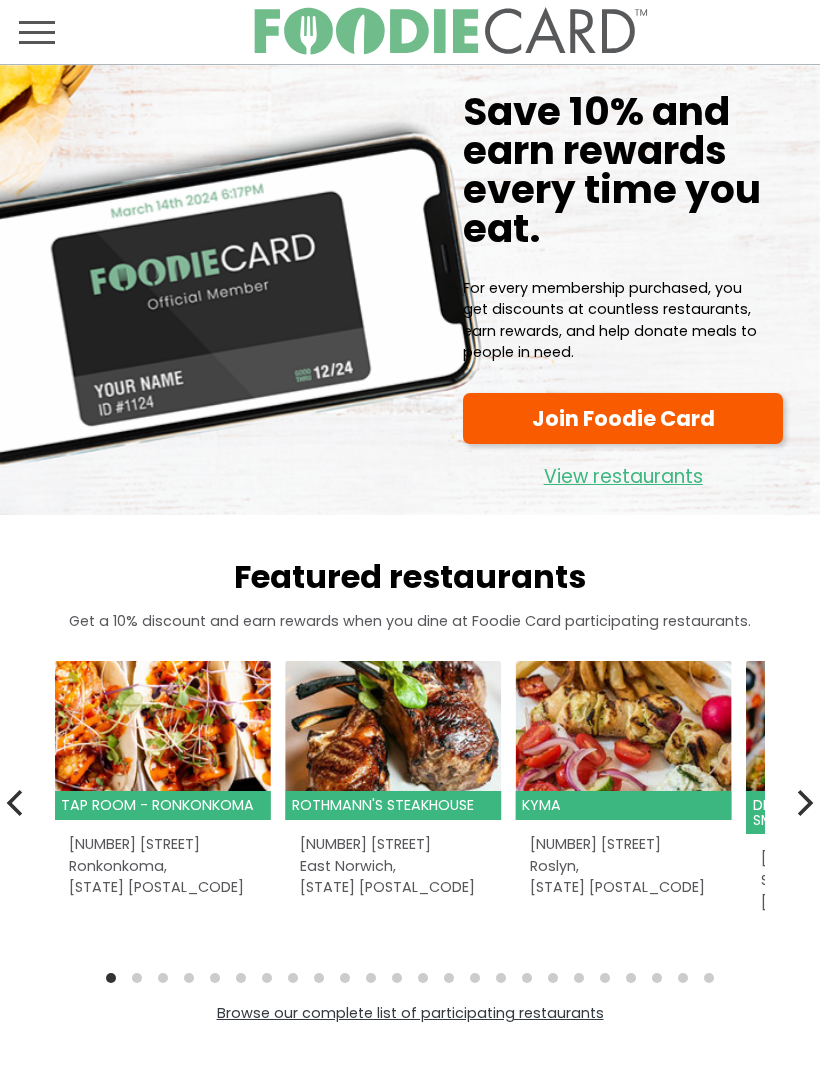 scroll, scrollTop: 0, scrollLeft: 0, axis: both 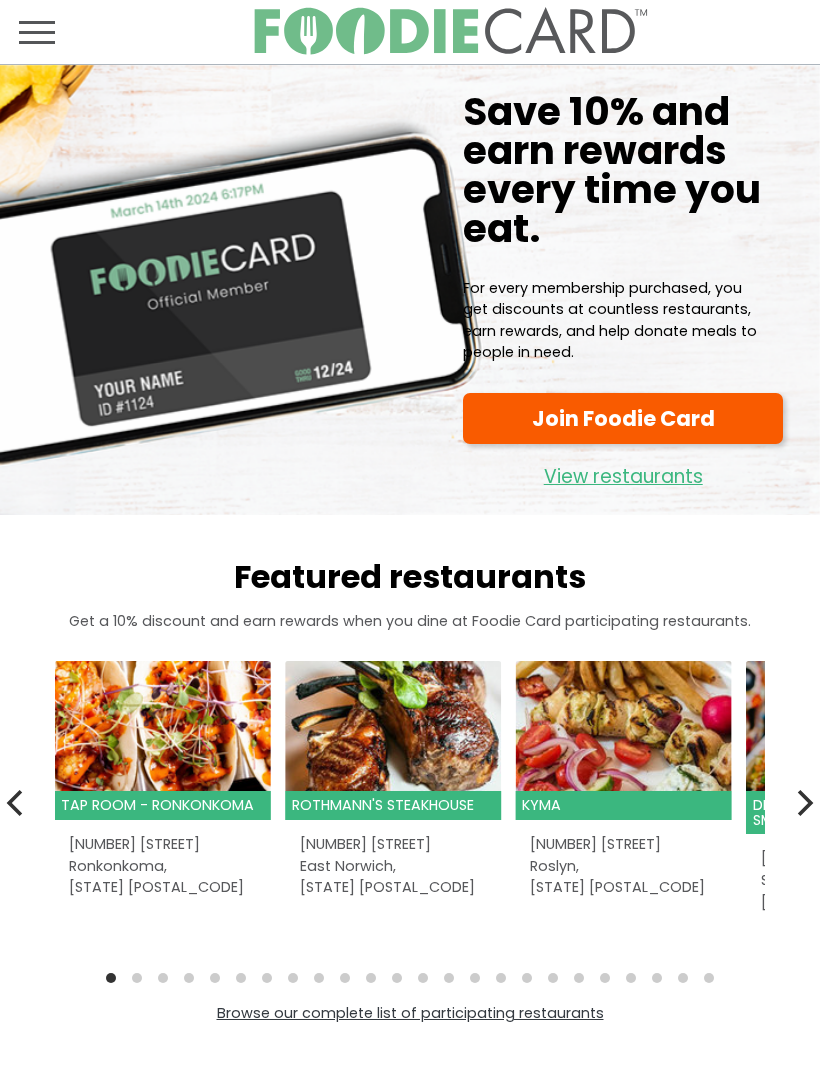 click at bounding box center (37, 32) 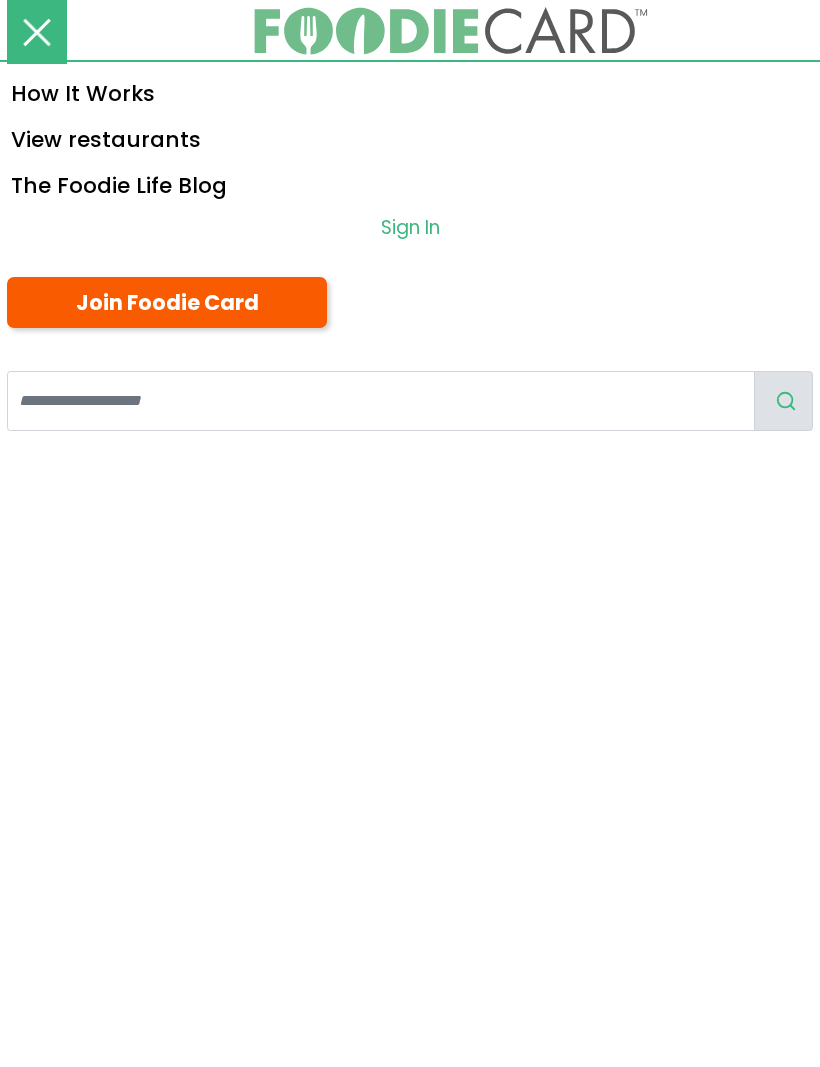 click on "Sign In" at bounding box center (410, 227) 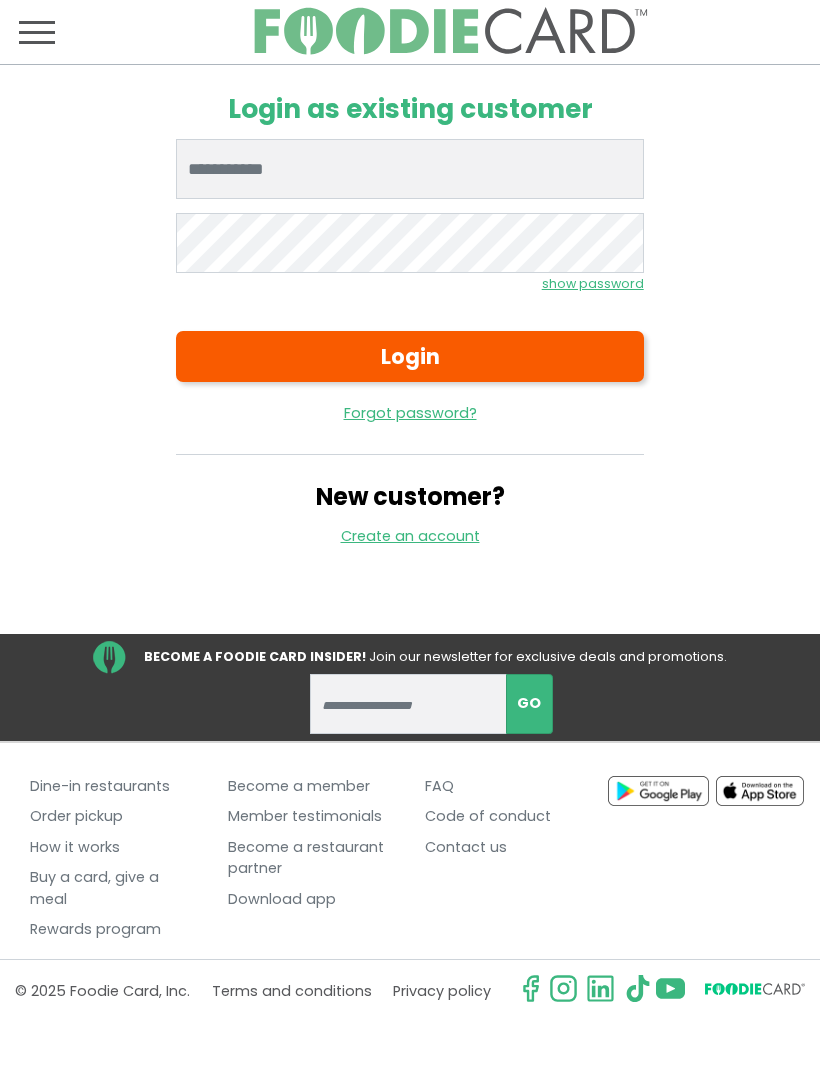scroll, scrollTop: 0, scrollLeft: 0, axis: both 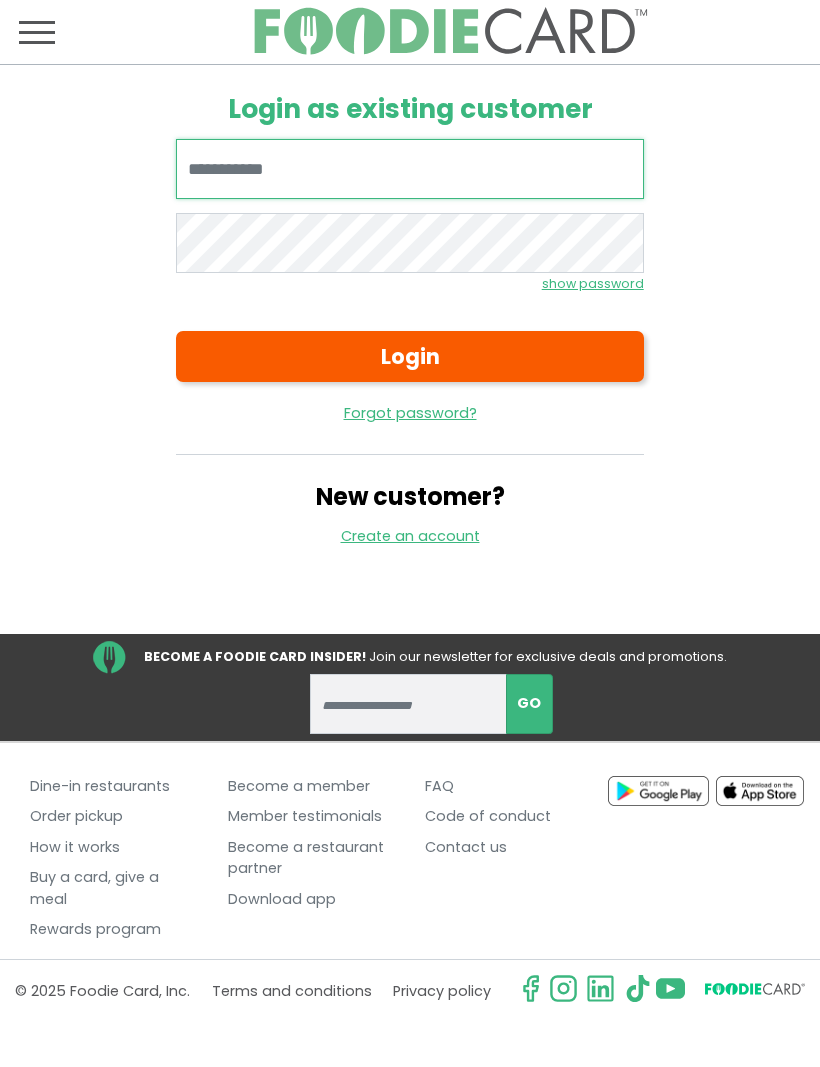 type on "**********" 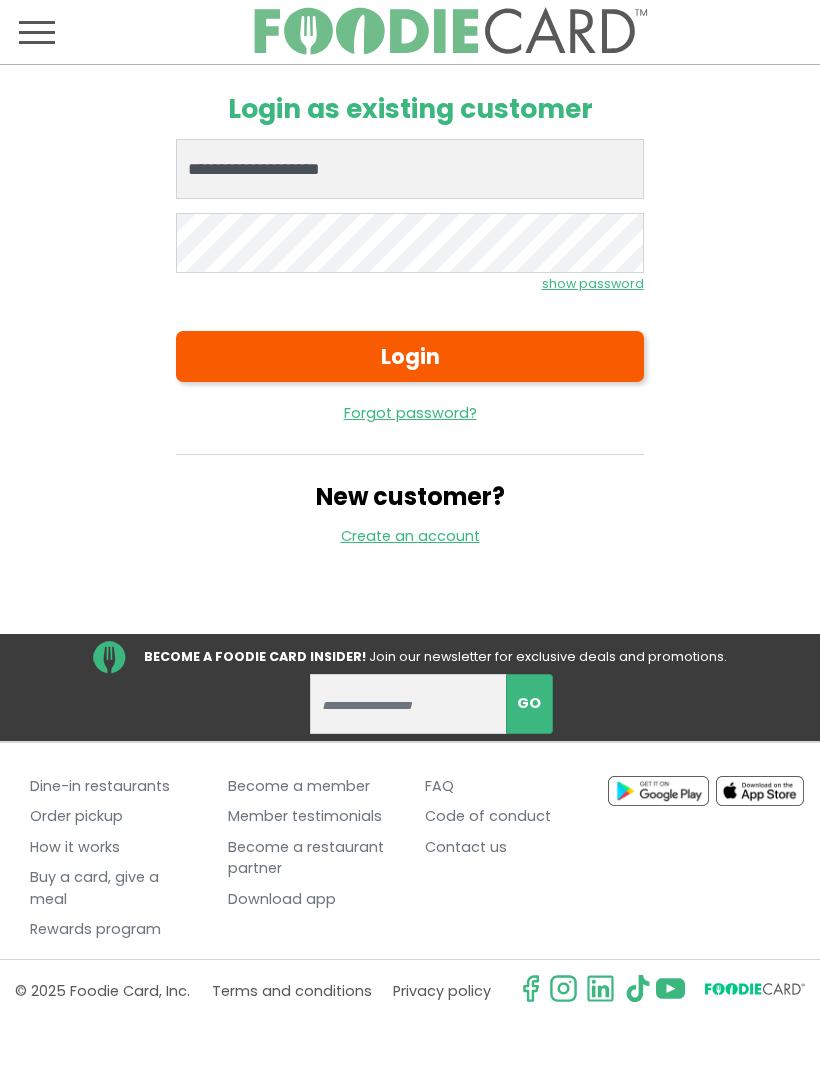 click on "Login" at bounding box center [409, 356] 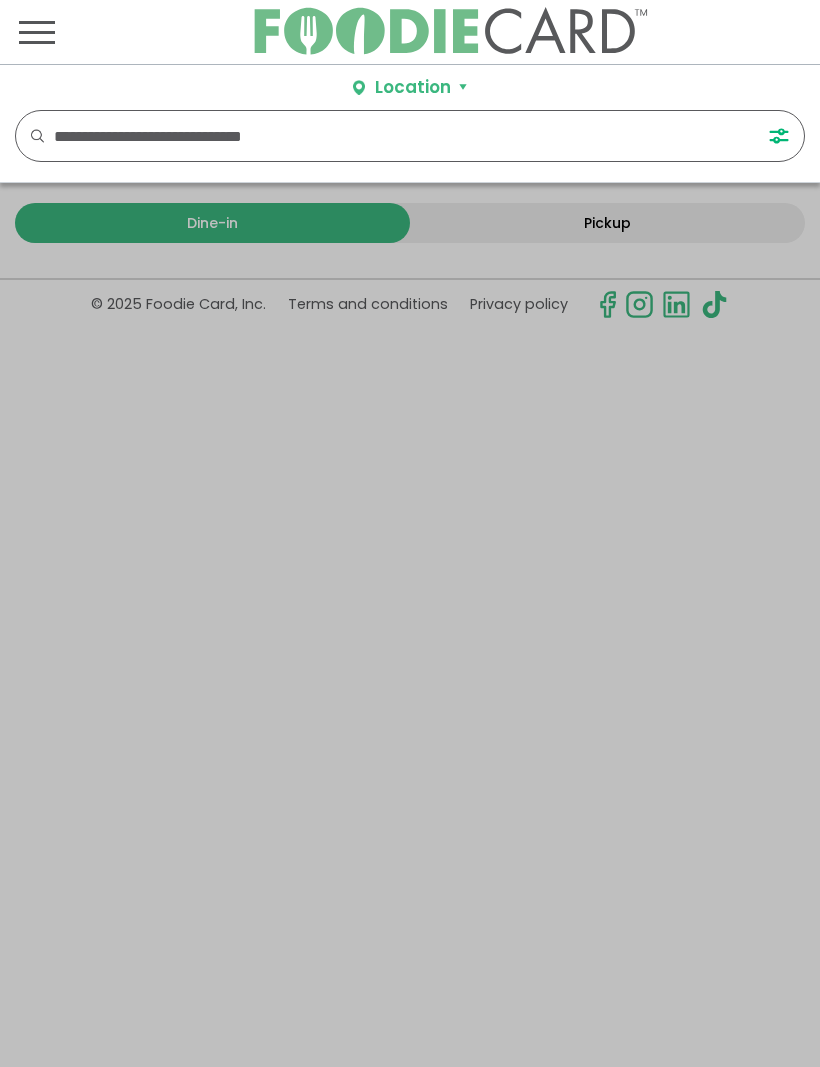 scroll, scrollTop: 0, scrollLeft: 0, axis: both 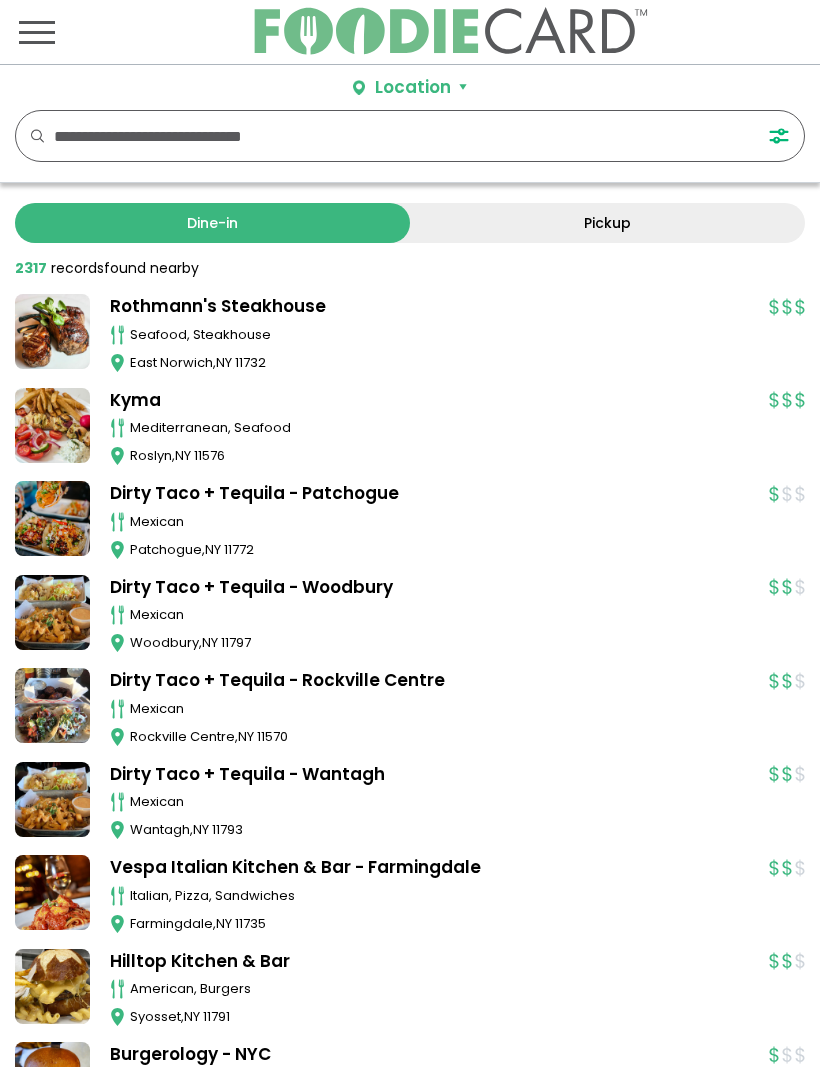 click at bounding box center [37, 32] 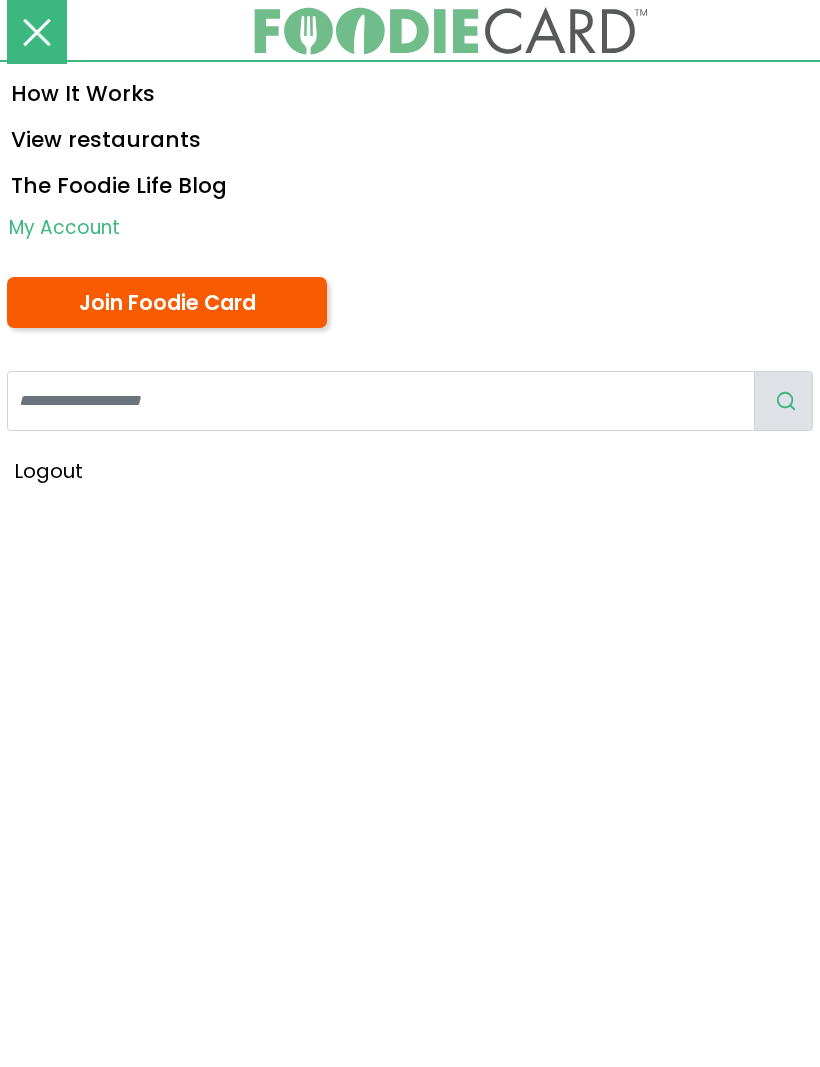 click on "My Account" at bounding box center [410, 227] 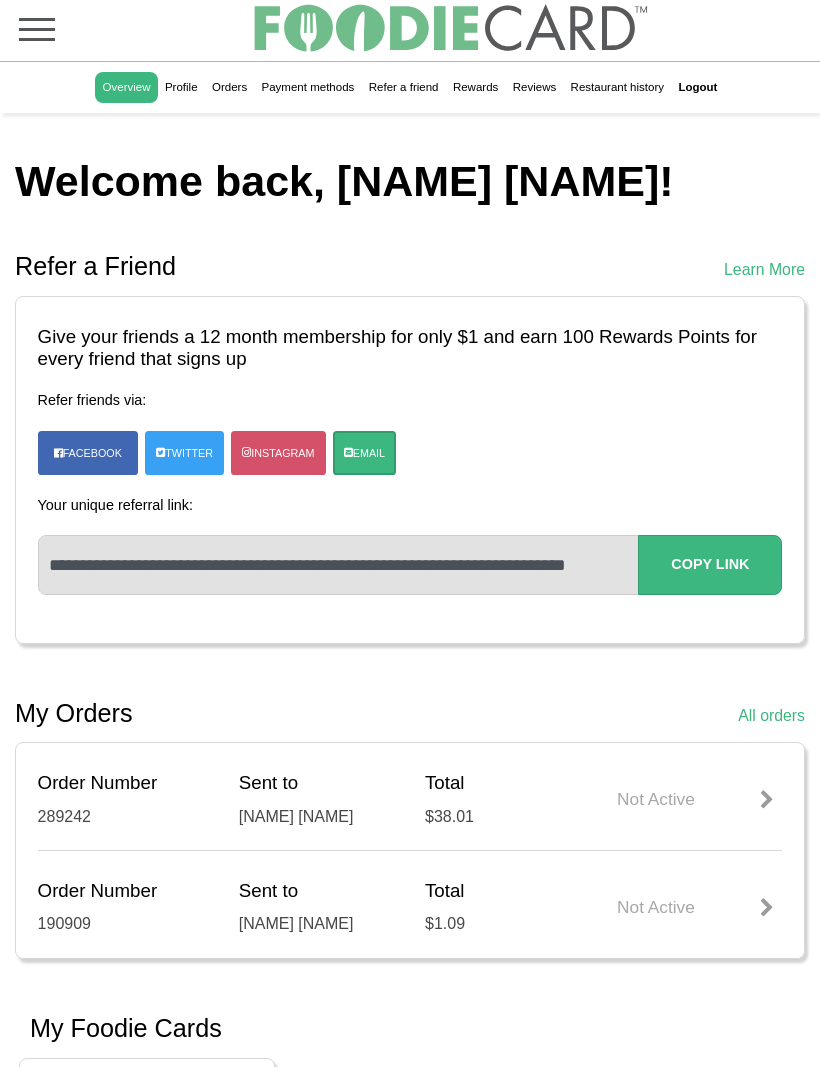 scroll, scrollTop: 11, scrollLeft: 0, axis: vertical 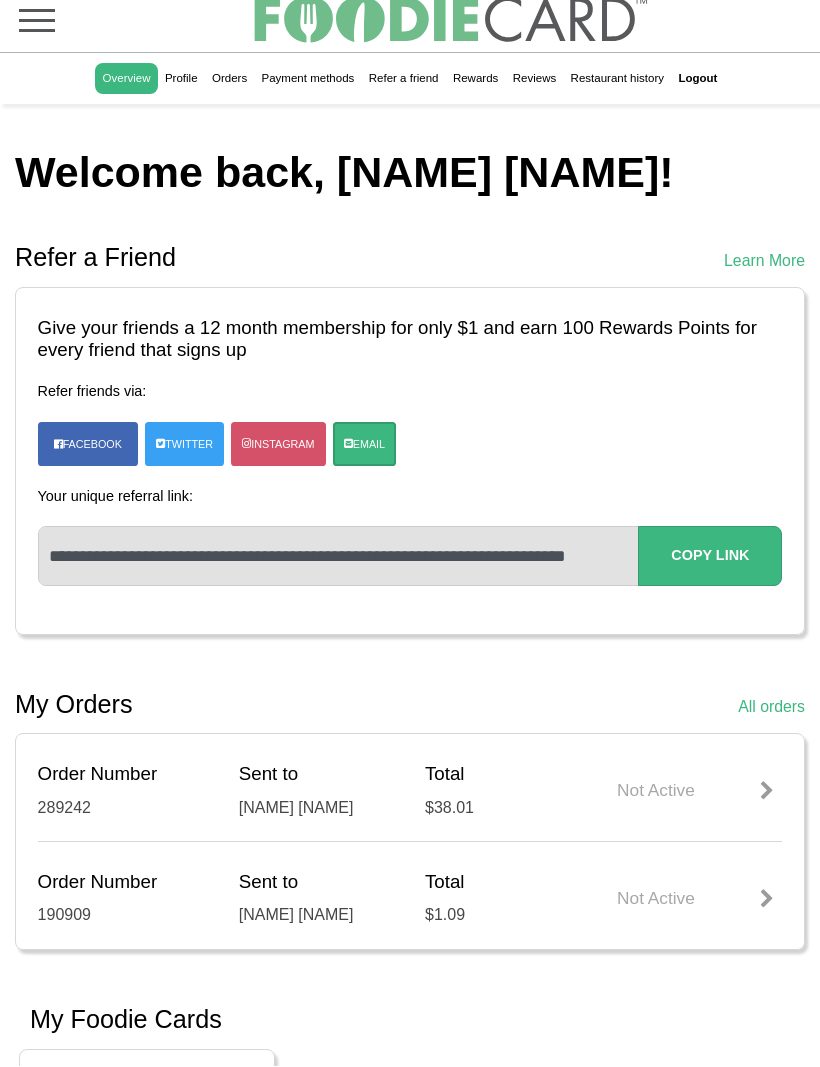 click on "Profile" at bounding box center [181, 80] 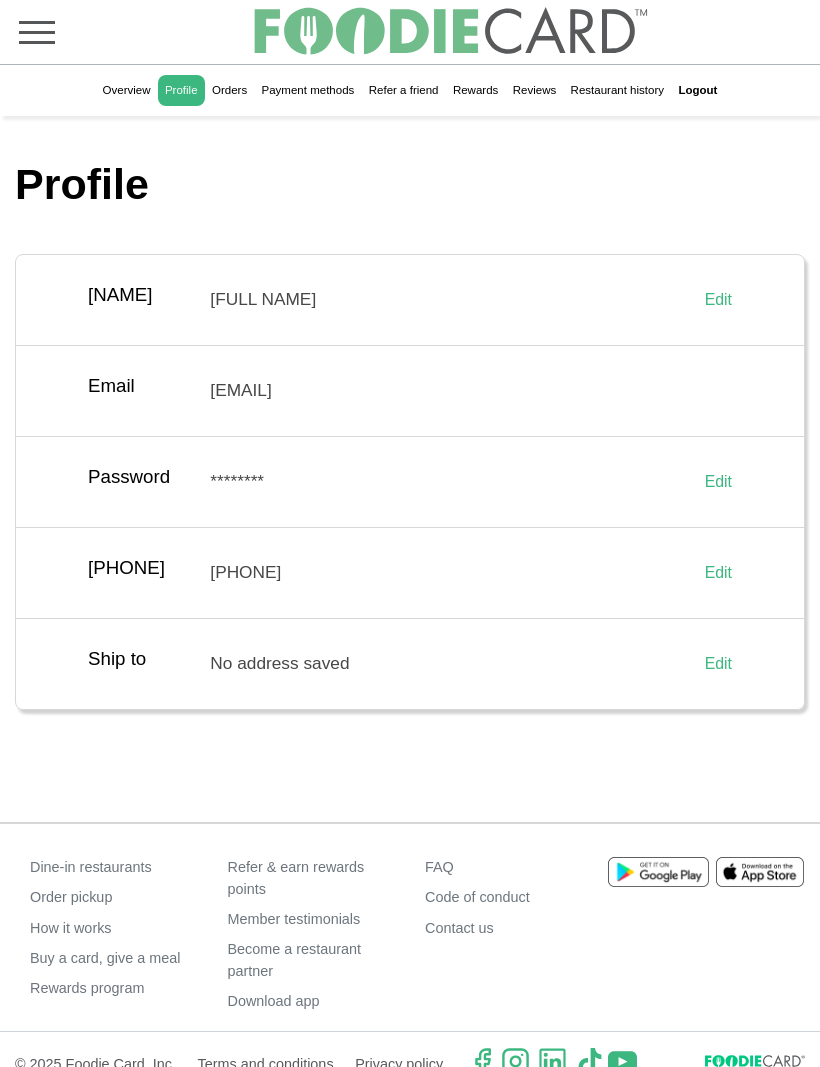 scroll, scrollTop: 0, scrollLeft: 0, axis: both 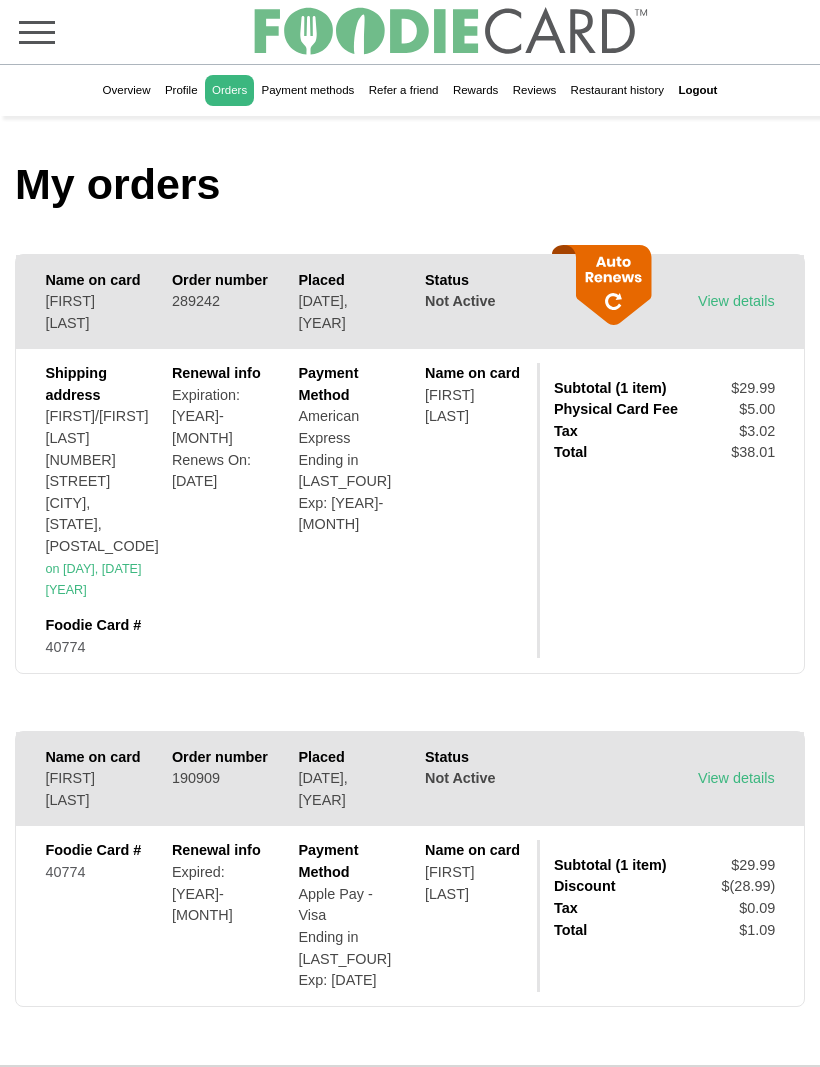 click on "Payment methods" at bounding box center (307, 91) 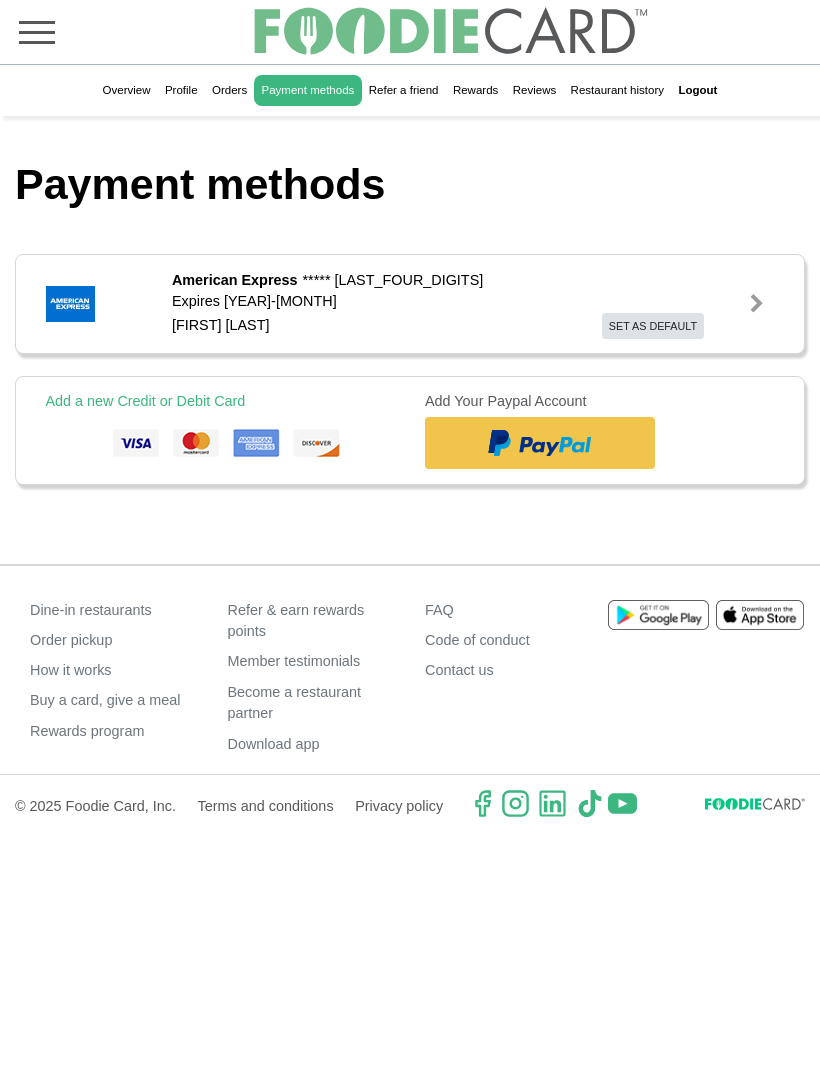 scroll, scrollTop: 0, scrollLeft: 0, axis: both 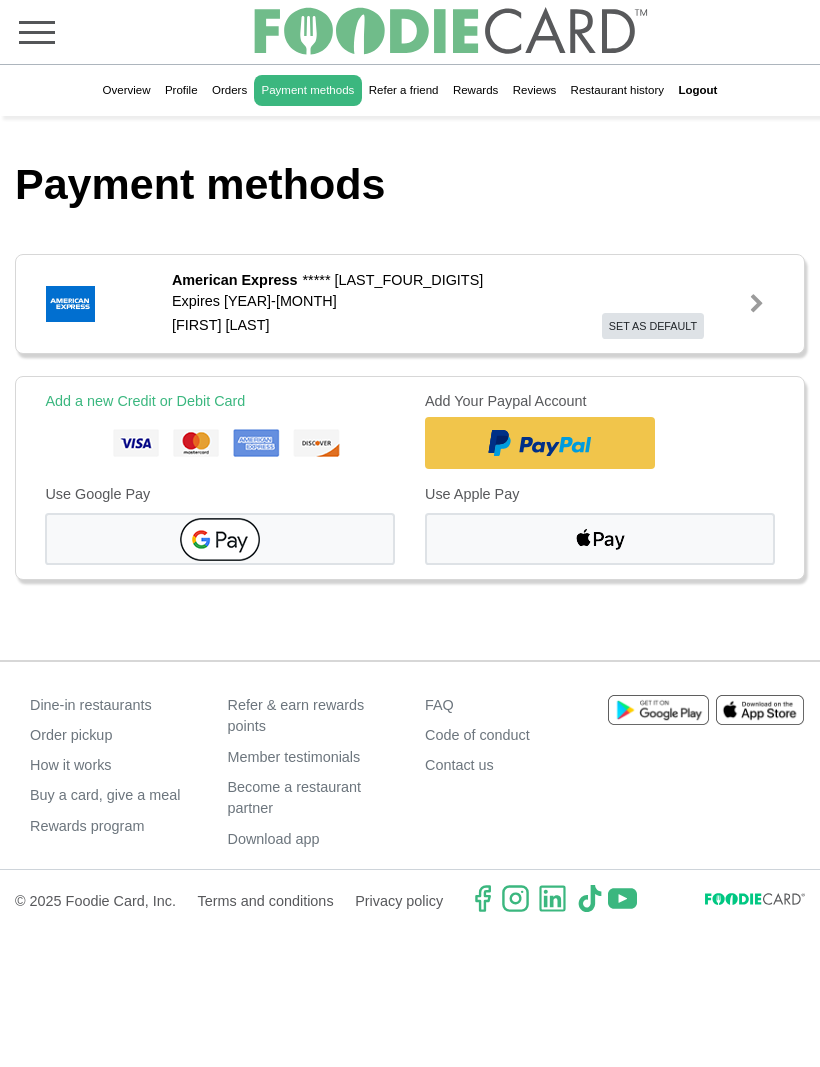 click on "Refer a friend" at bounding box center (404, 91) 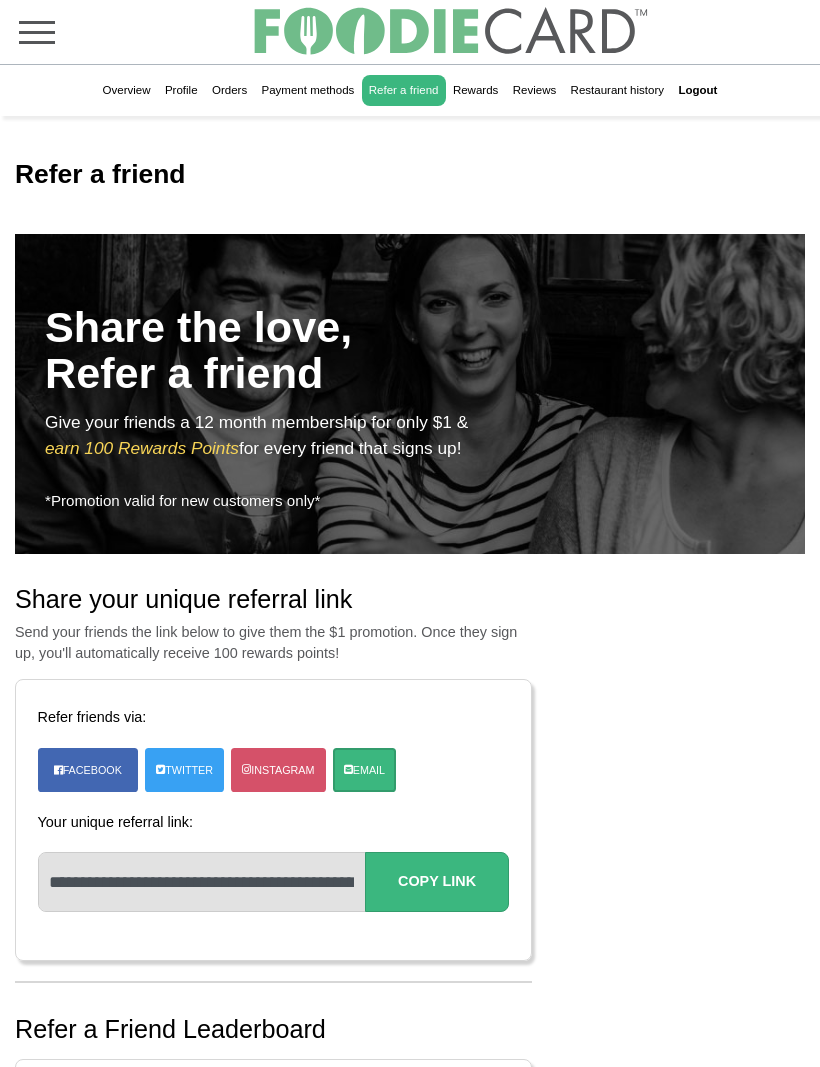 scroll, scrollTop: 0, scrollLeft: 0, axis: both 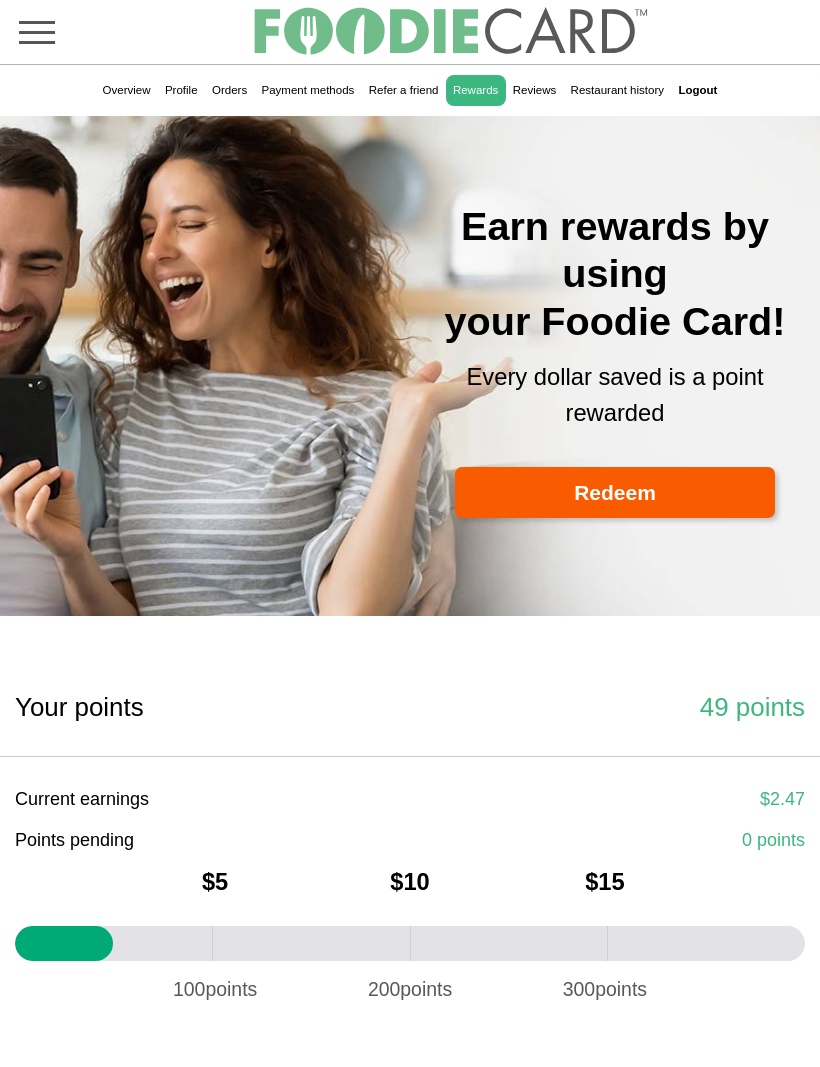 select 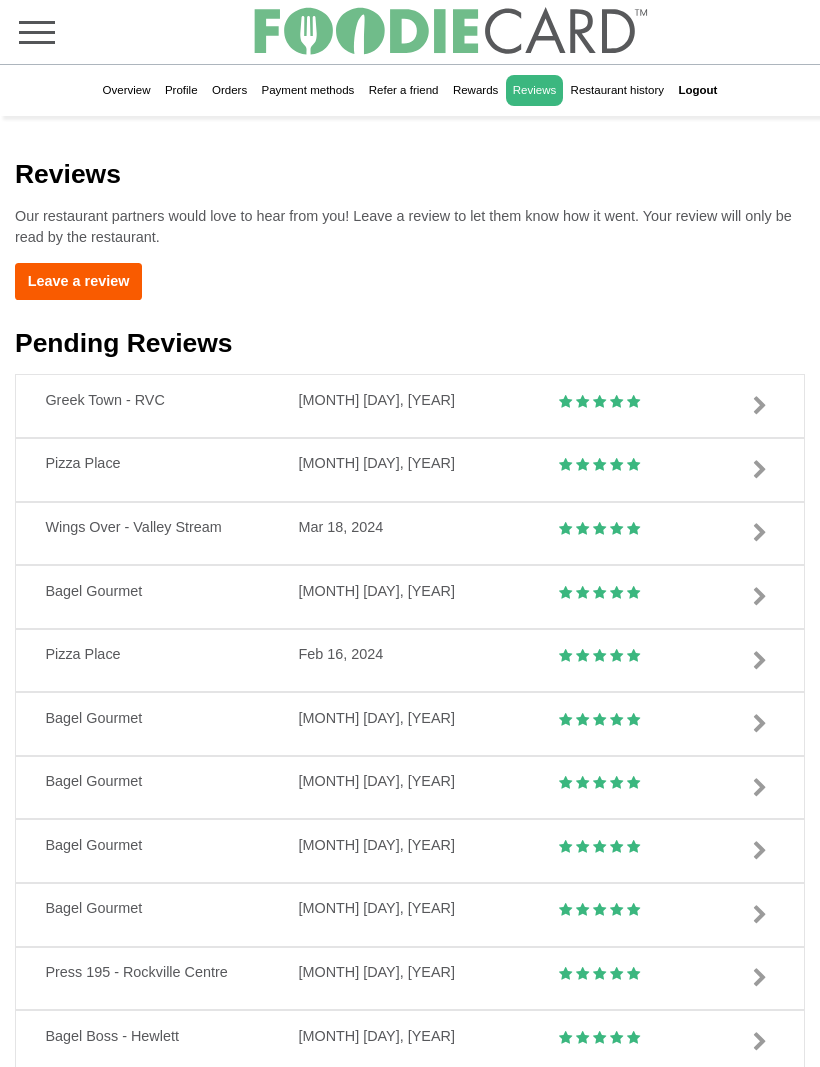 scroll, scrollTop: 0, scrollLeft: 0, axis: both 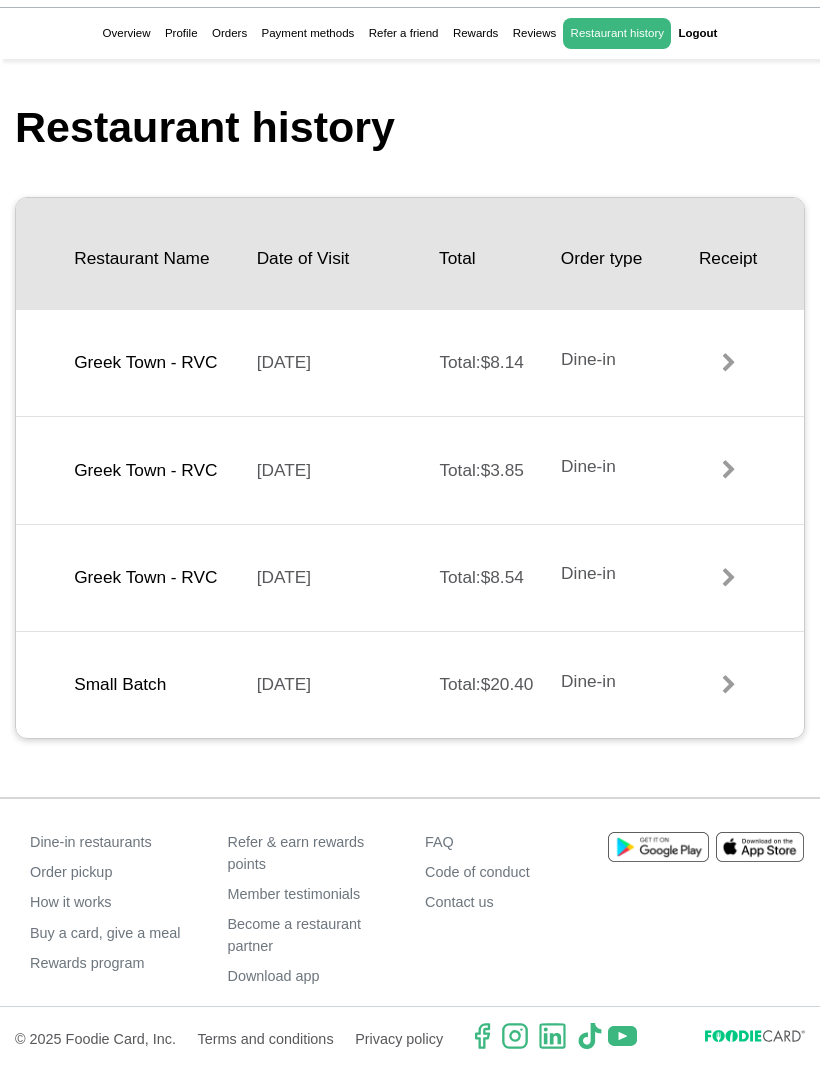 click on "Logout" at bounding box center (697, 35) 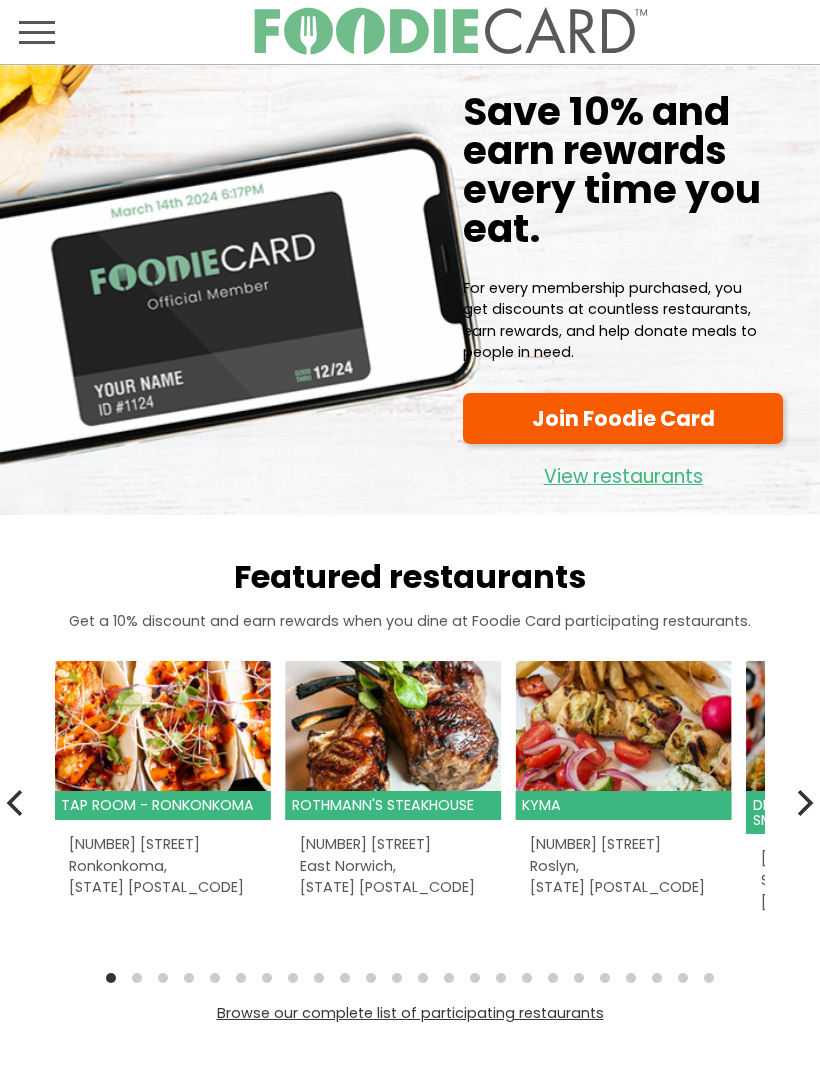 scroll, scrollTop: 0, scrollLeft: 0, axis: both 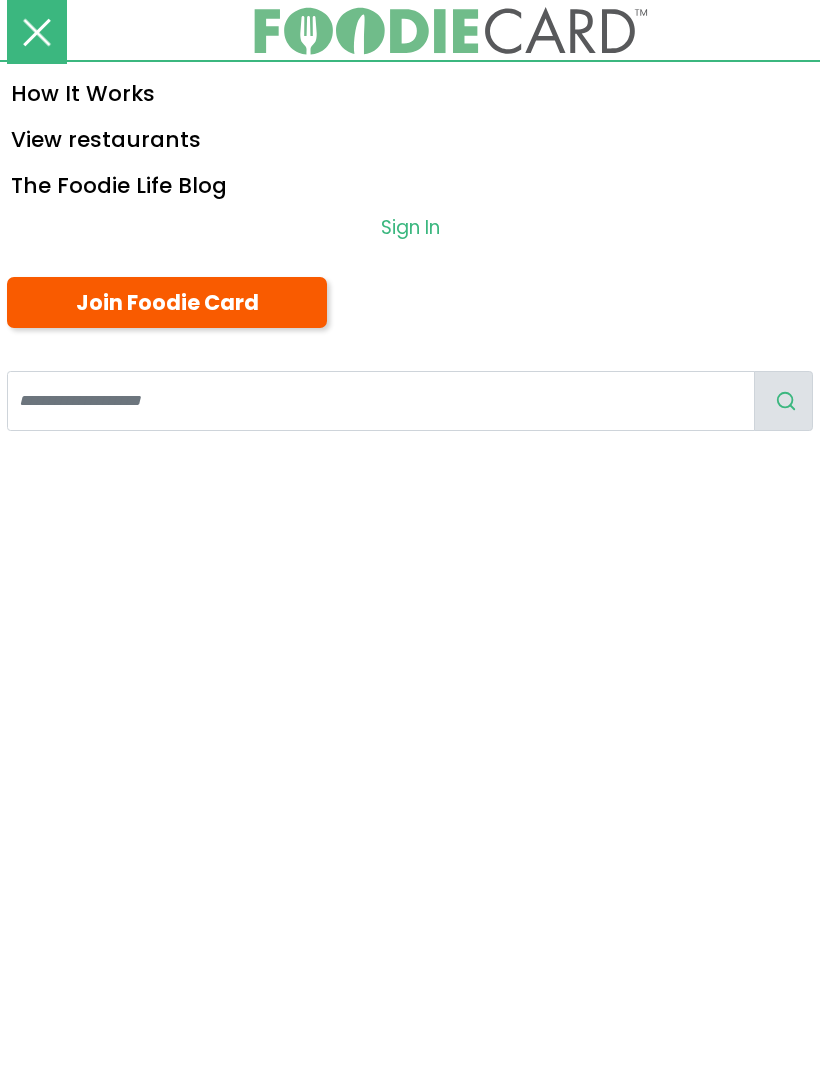 click on "Sign In" at bounding box center (410, 227) 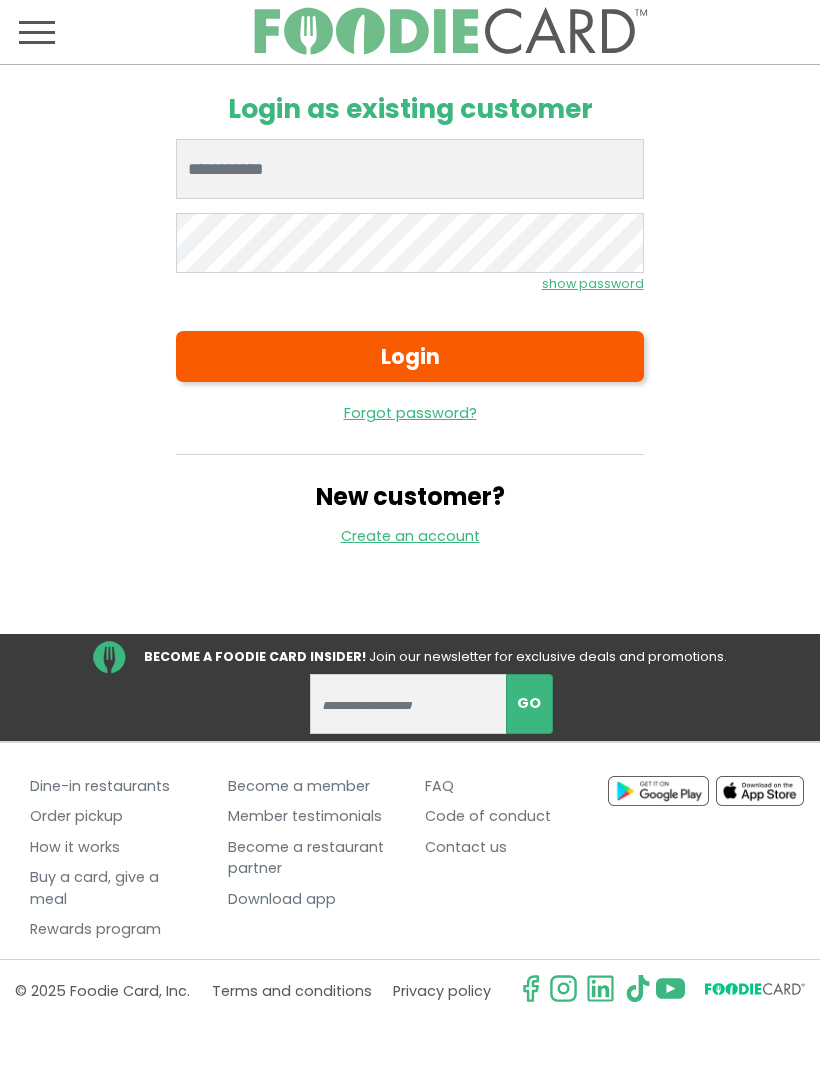 scroll, scrollTop: 0, scrollLeft: 0, axis: both 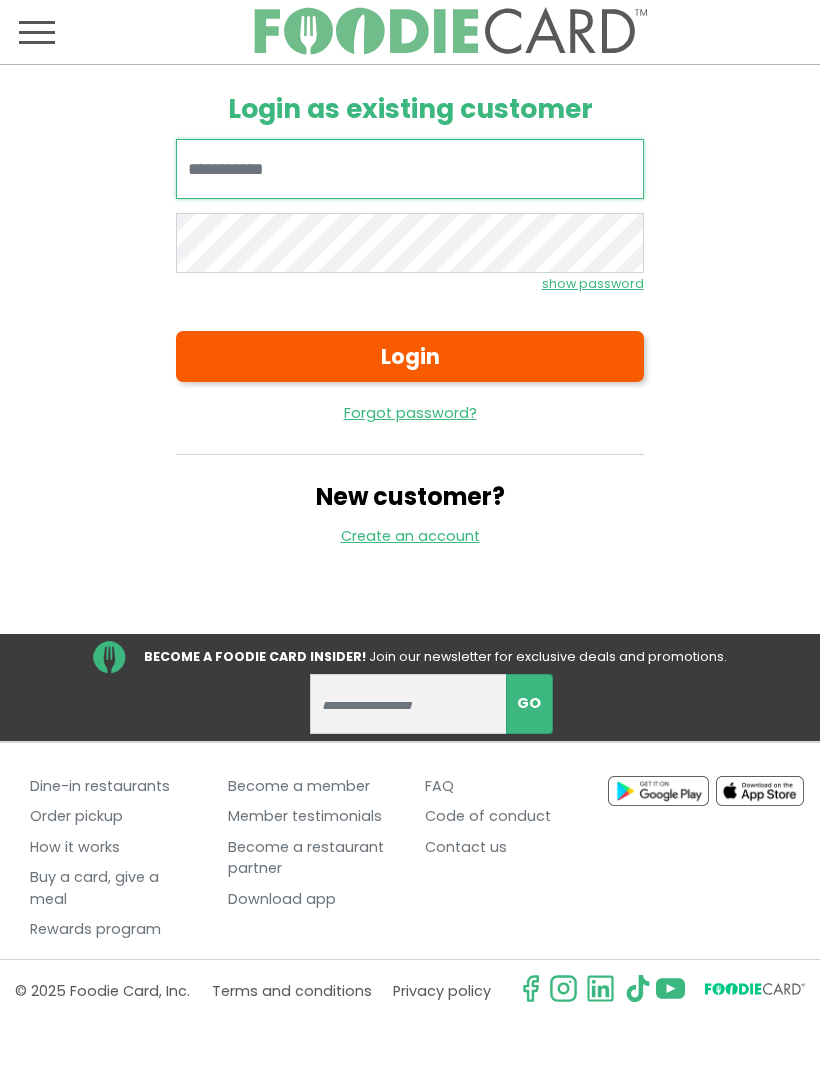 type on "**********" 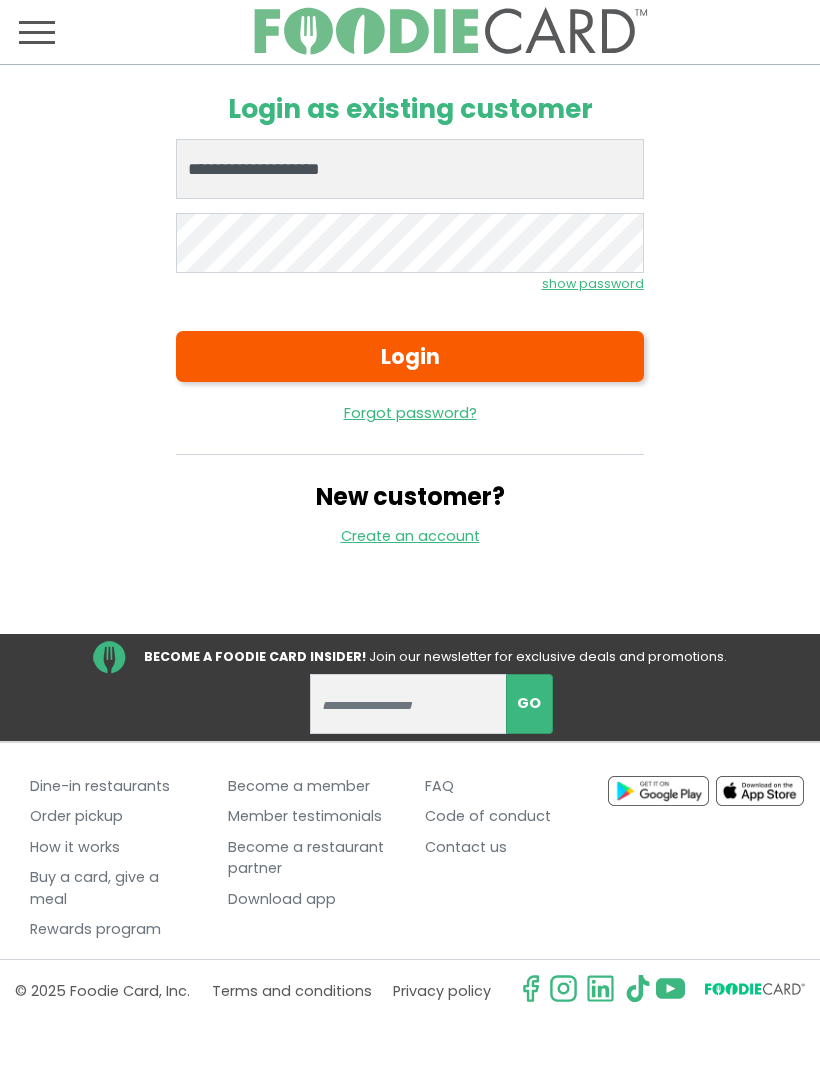 click on "Login" at bounding box center [409, 356] 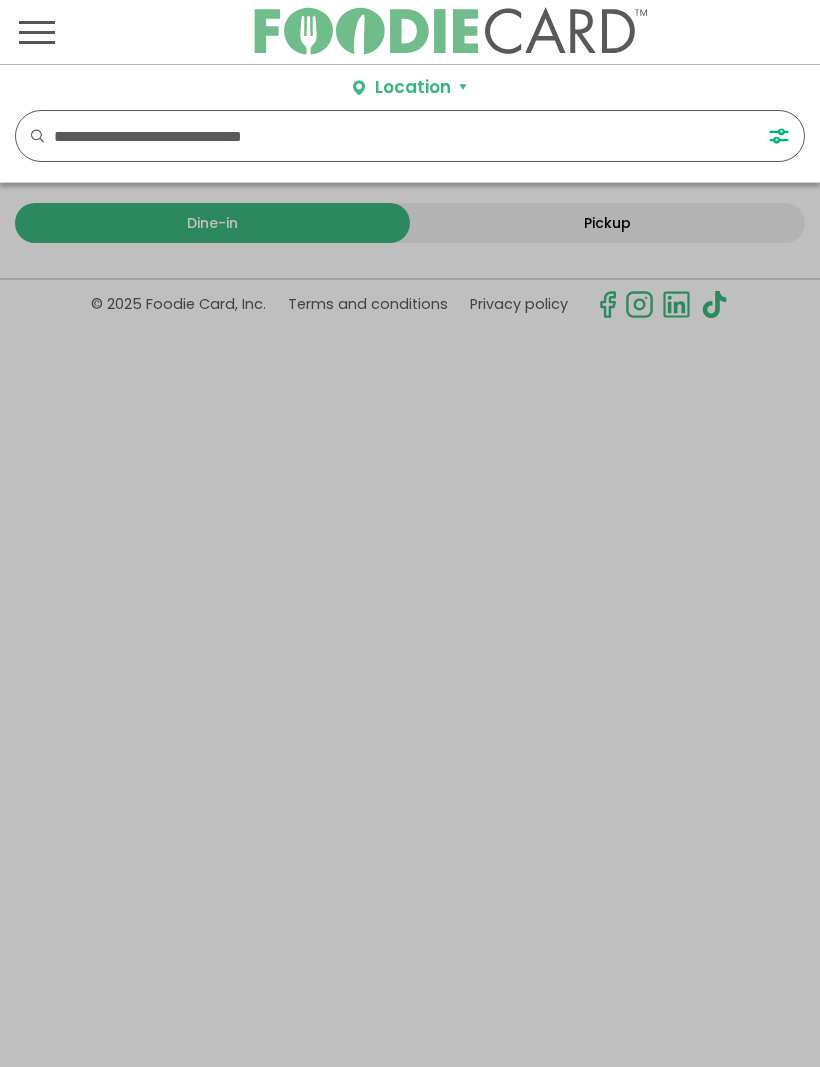 scroll, scrollTop: 0, scrollLeft: 0, axis: both 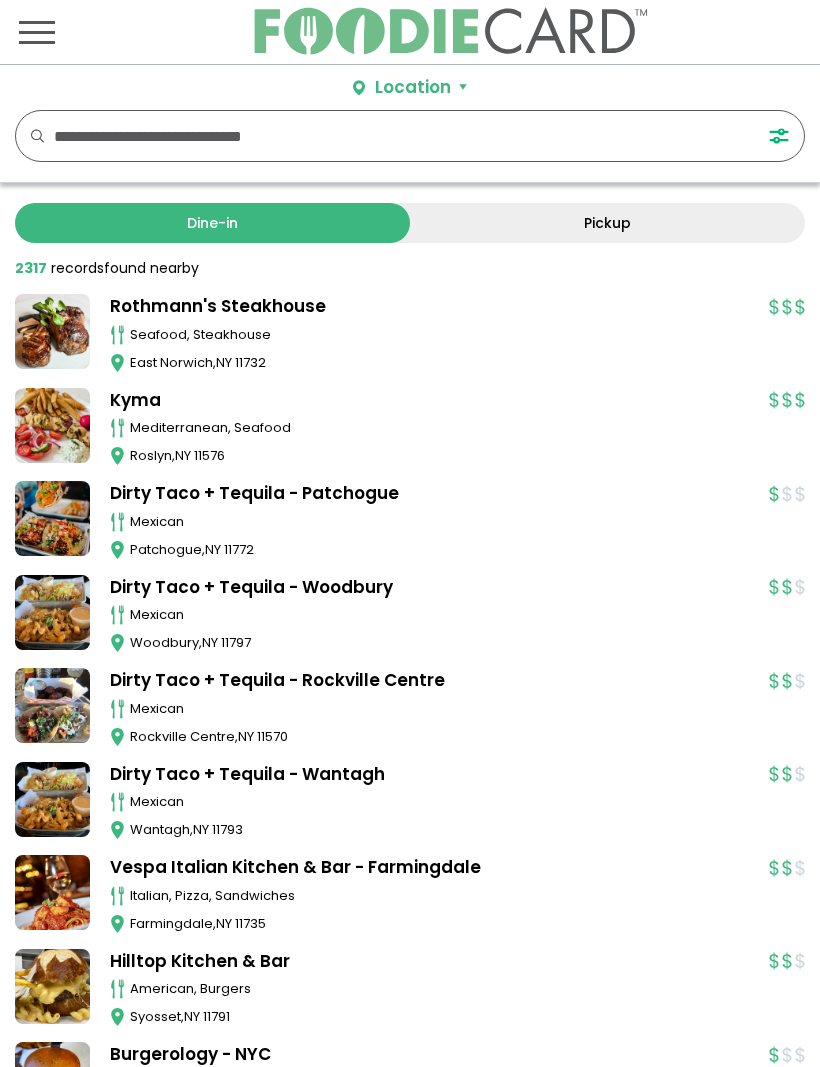 click at bounding box center [37, 32] 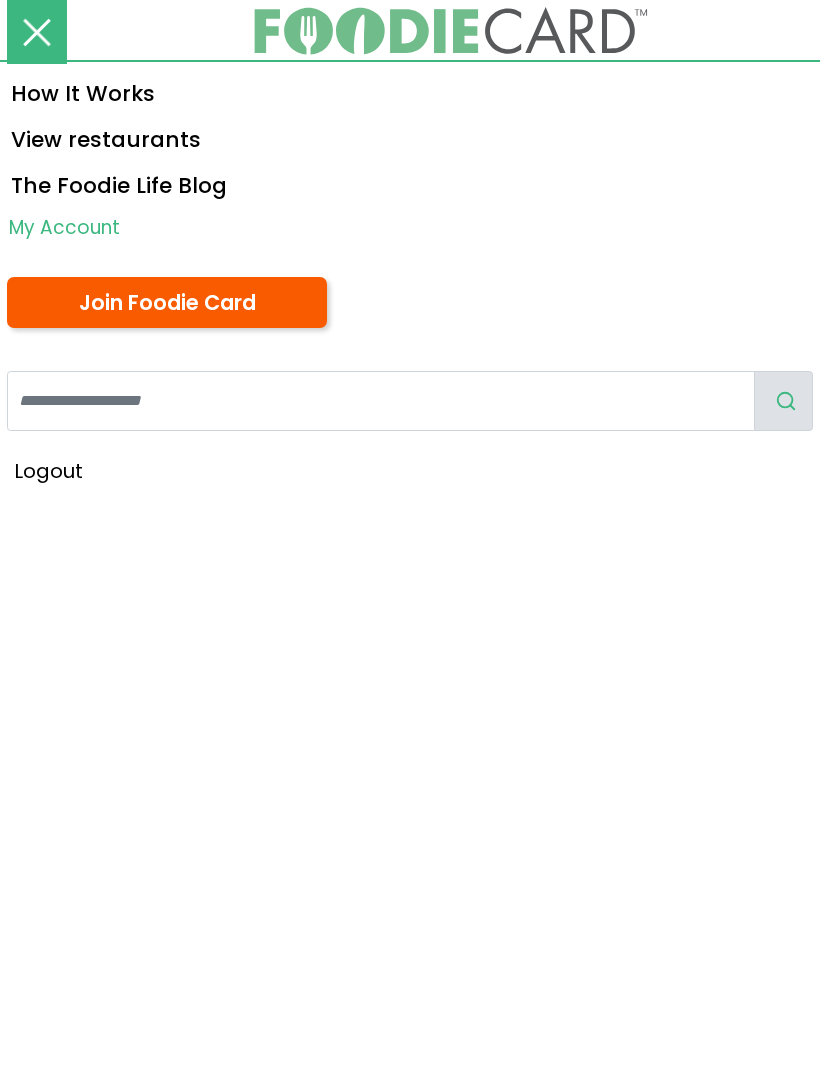 click on "My Account" at bounding box center (410, 227) 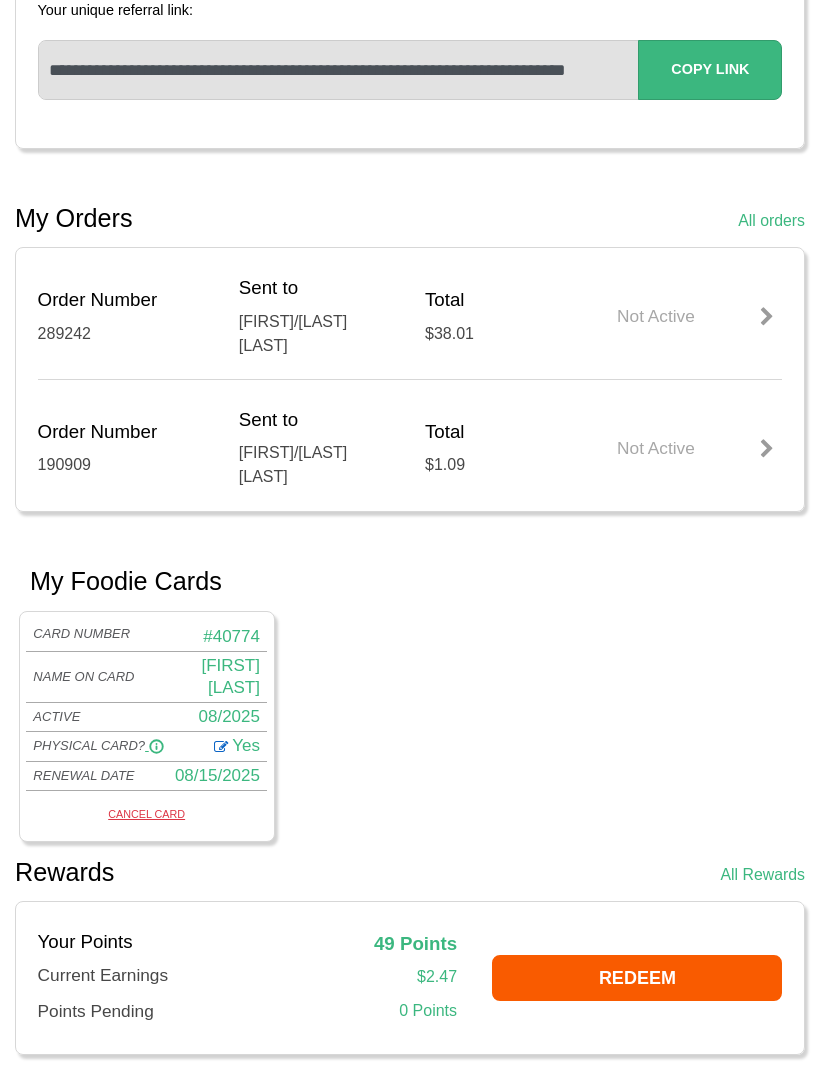 scroll, scrollTop: 498, scrollLeft: 0, axis: vertical 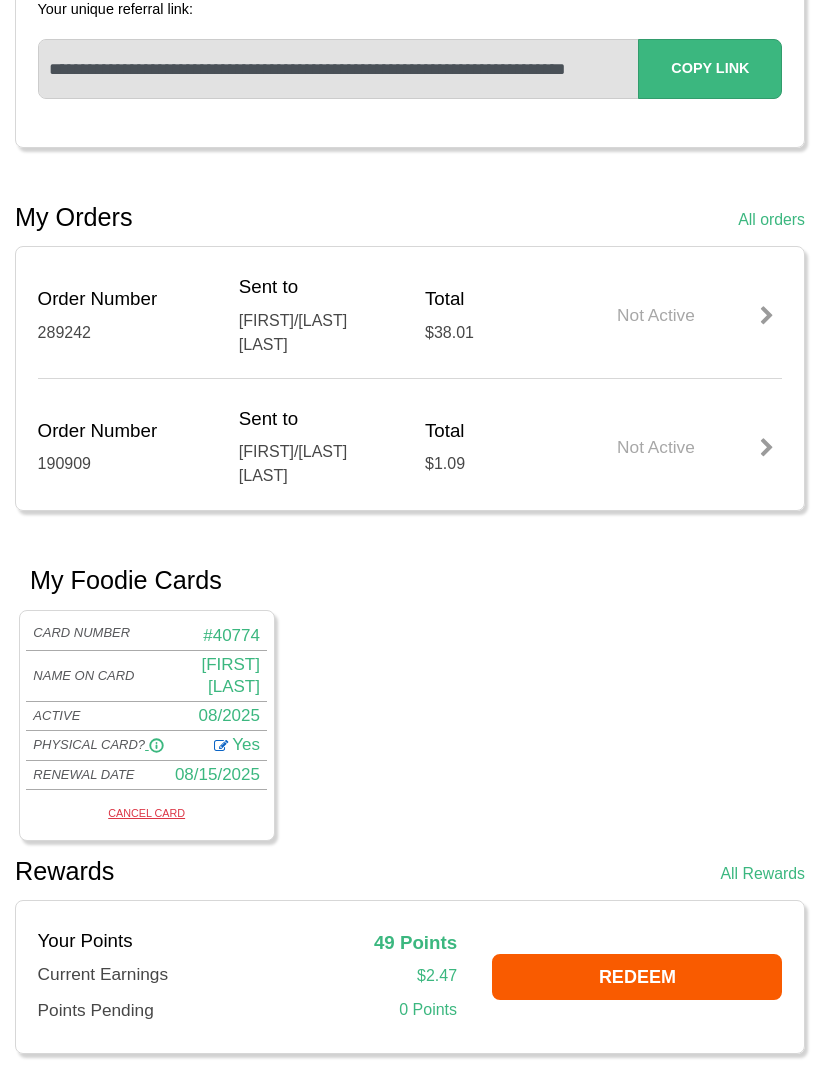 click on "Yes" at bounding box center (246, 745) 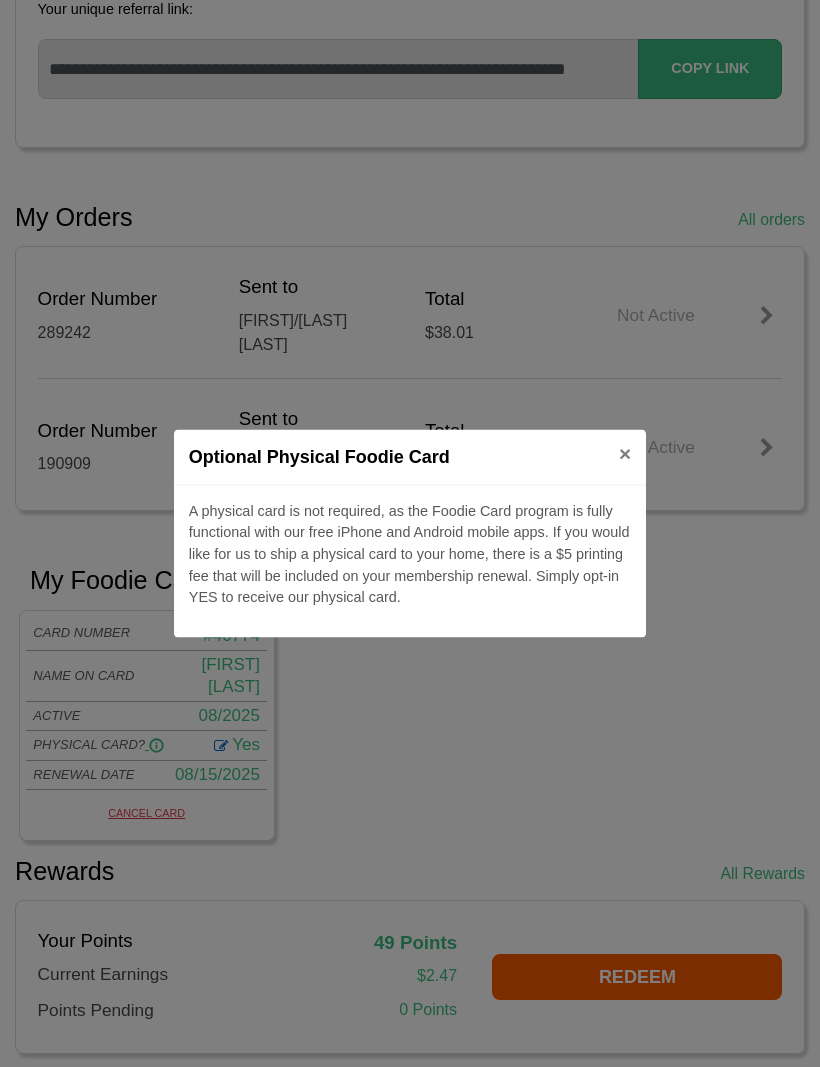 scroll, scrollTop: 499, scrollLeft: 0, axis: vertical 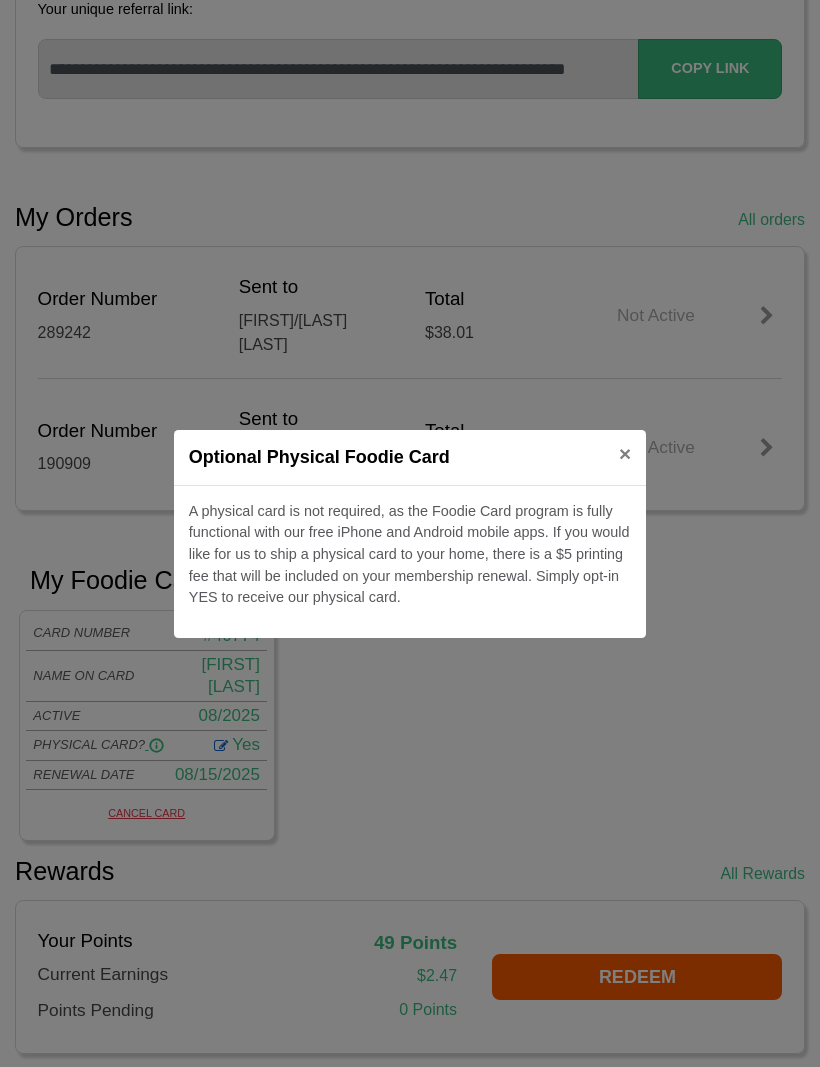 click on "×" at bounding box center (625, 453) 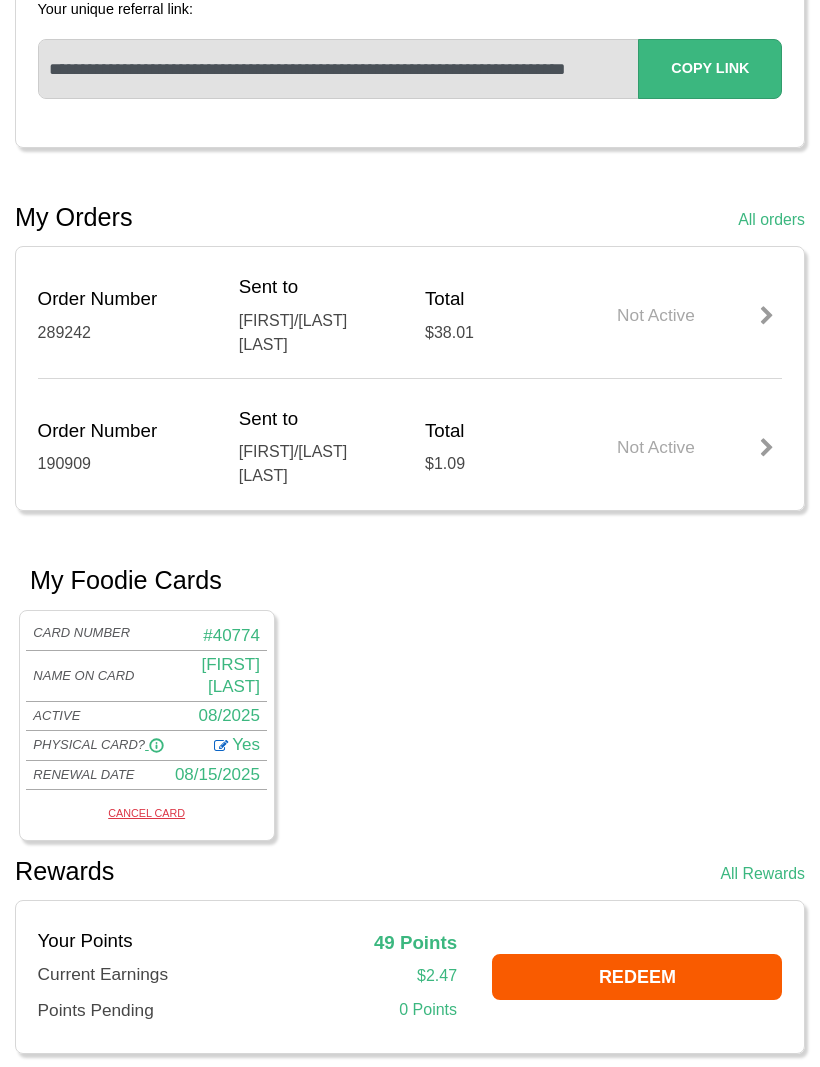 click on "Yes" at bounding box center (246, 744) 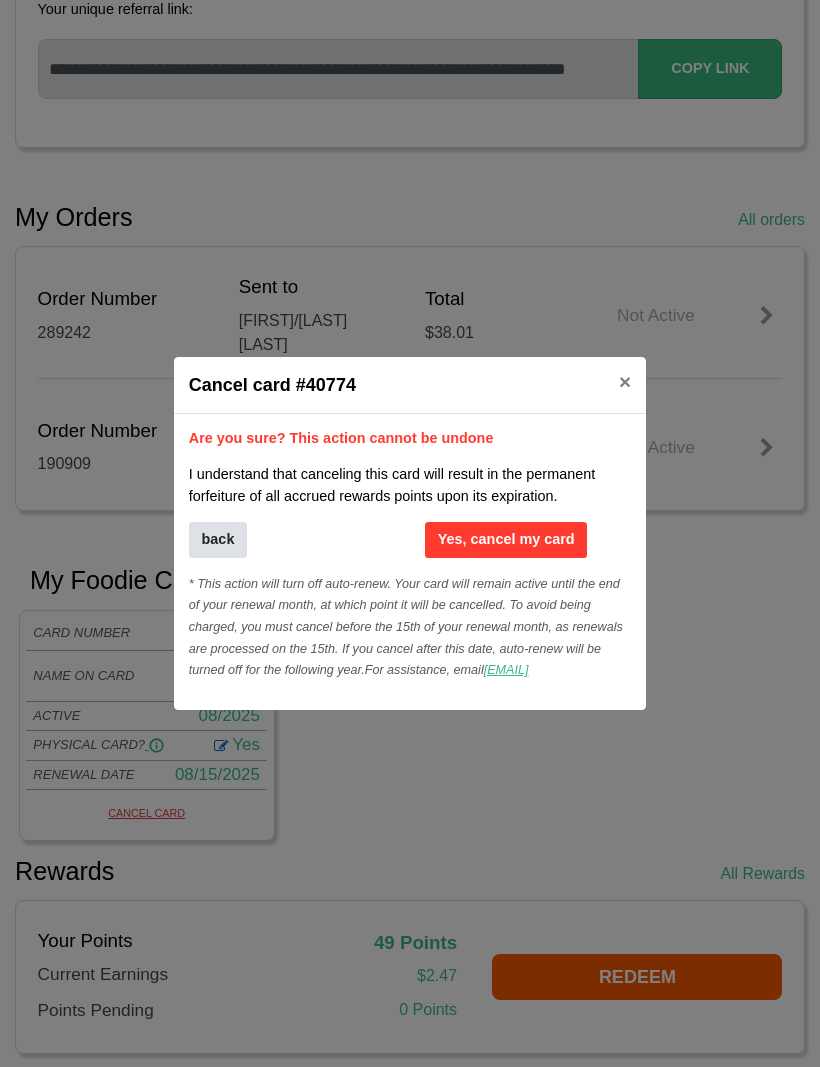 click on "×" at bounding box center [625, 381] 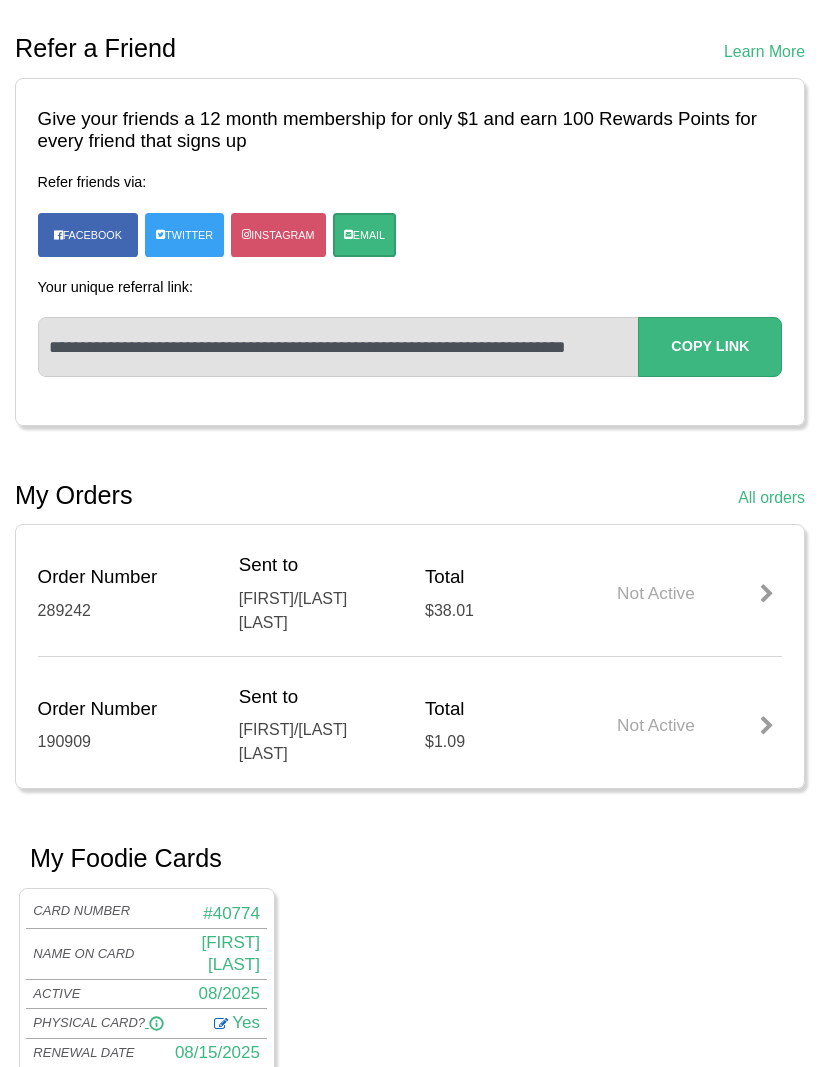 scroll, scrollTop: 223, scrollLeft: 0, axis: vertical 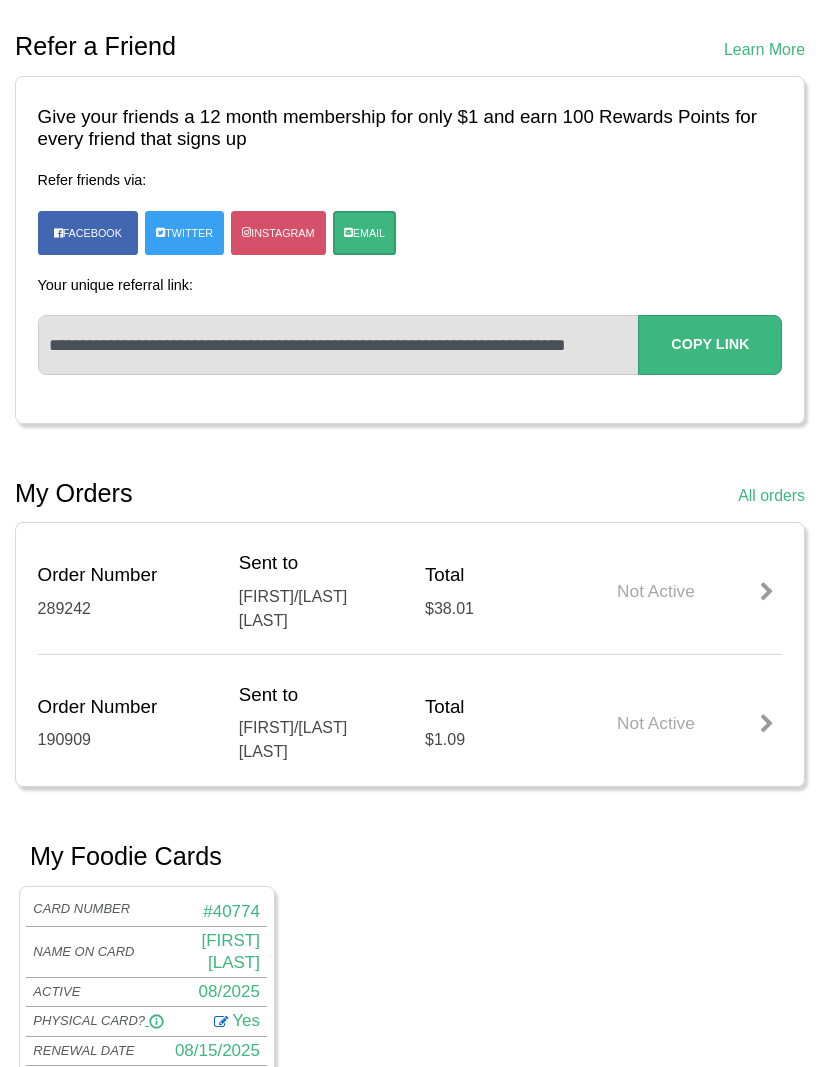 click on "PHYSICAL CARD?" at bounding box center (98, 1021) 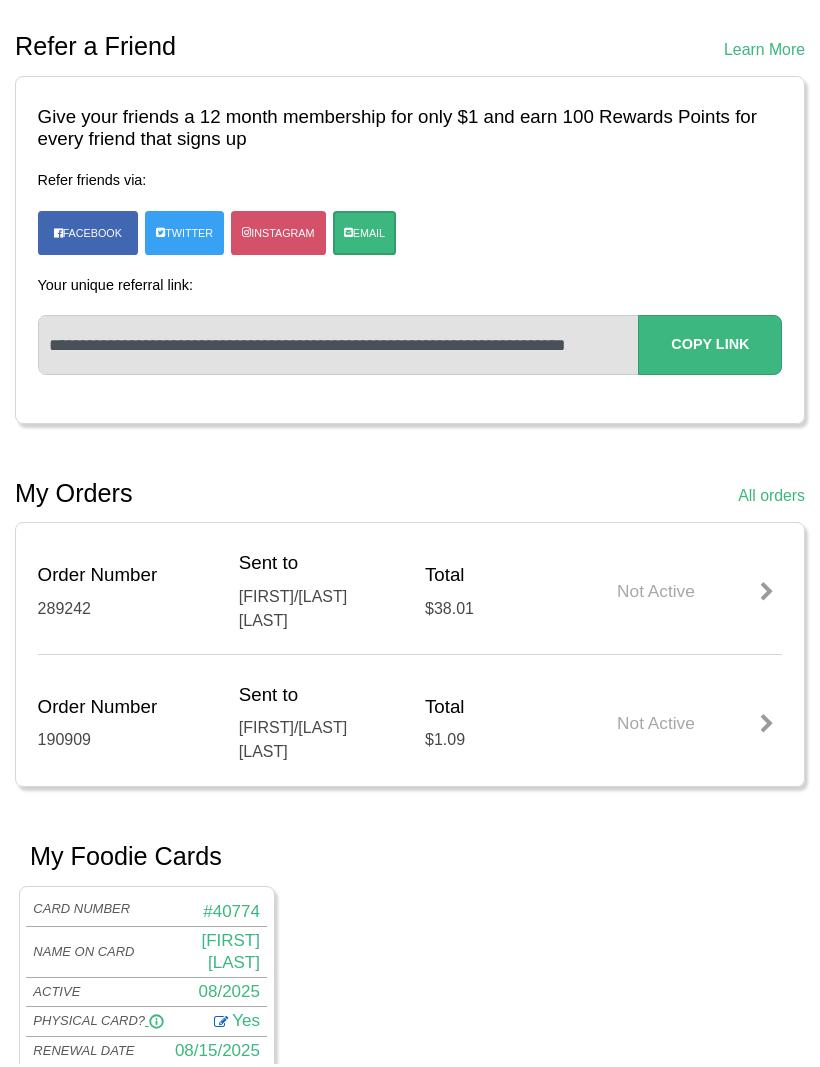 click on "[FIRST] [LAST]" at bounding box center (230, 954) 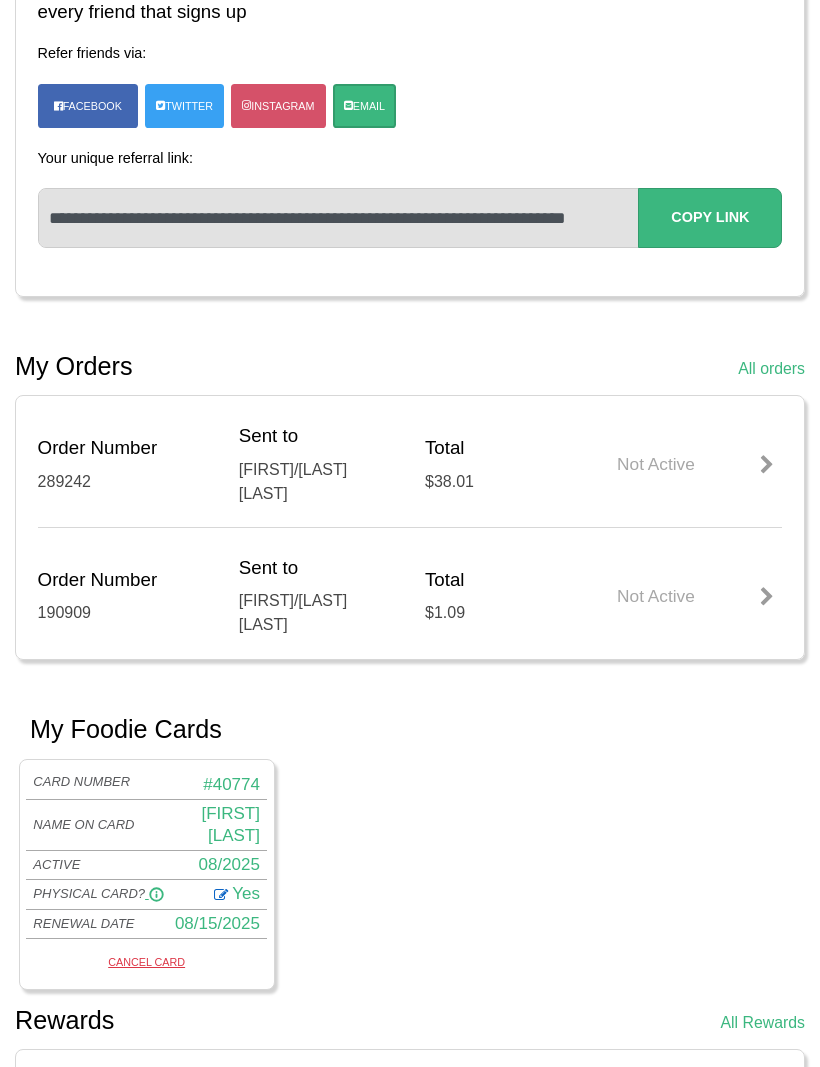 scroll, scrollTop: 352, scrollLeft: 0, axis: vertical 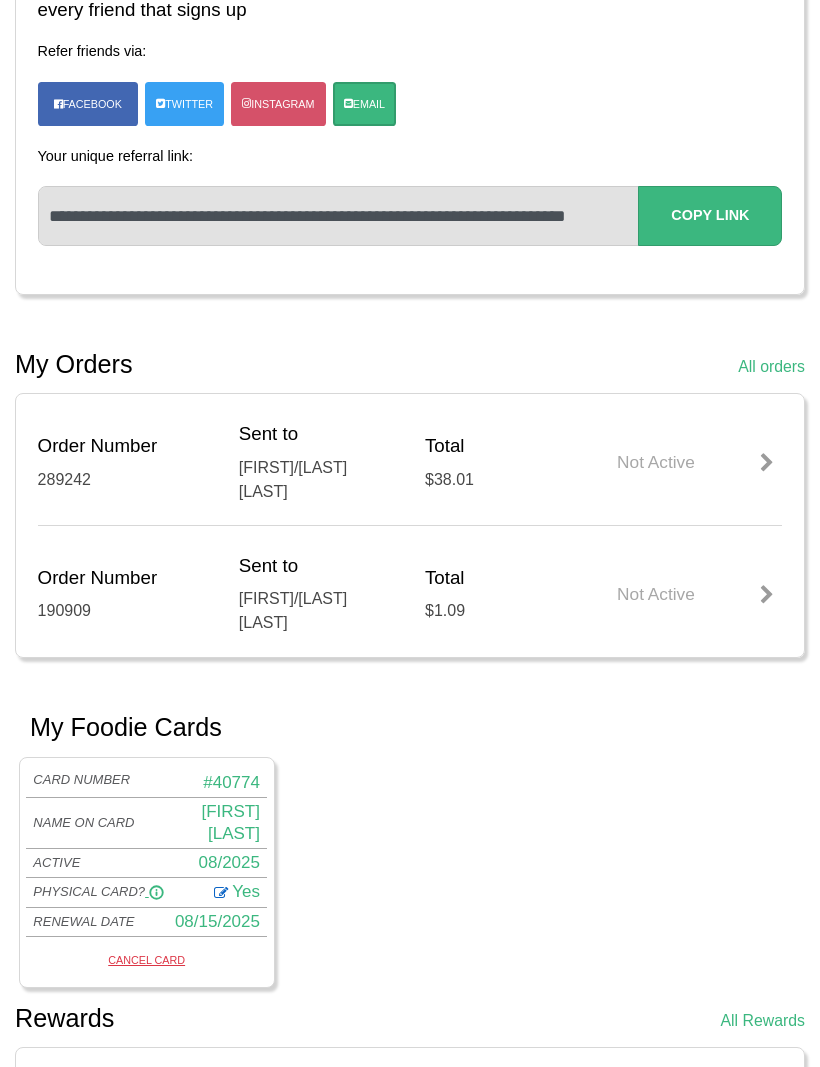 click 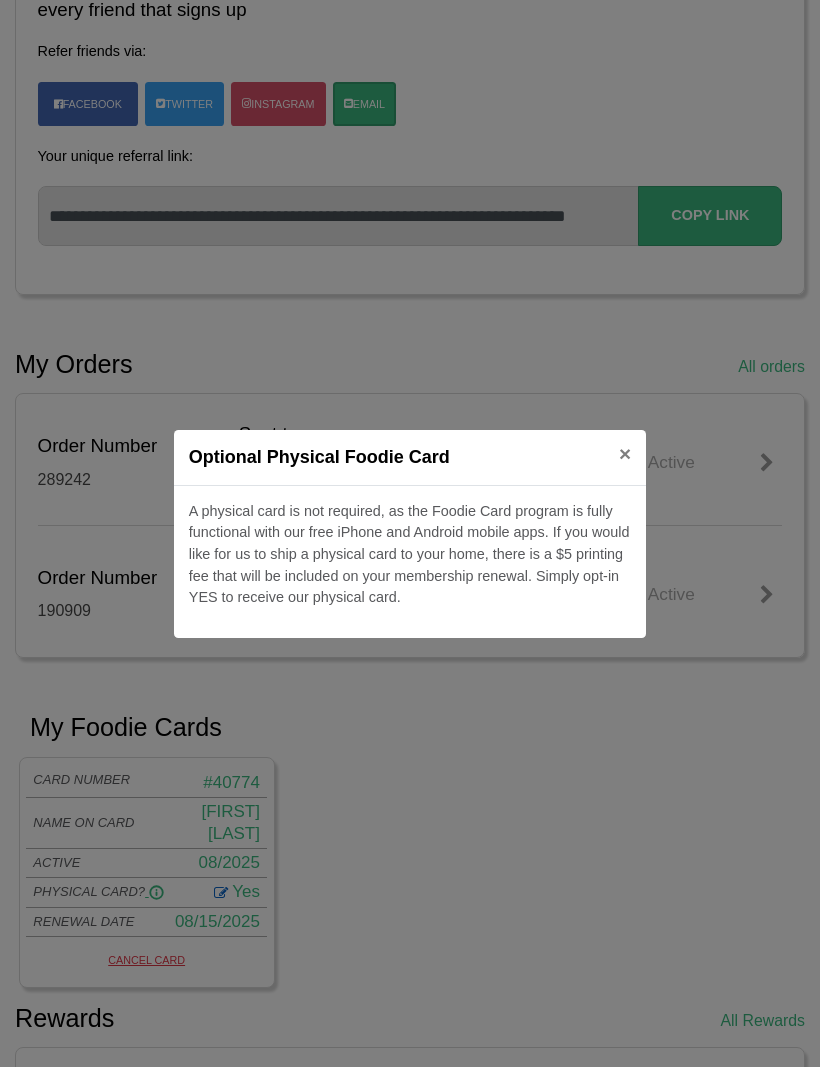 click on "×" at bounding box center [625, 455] 